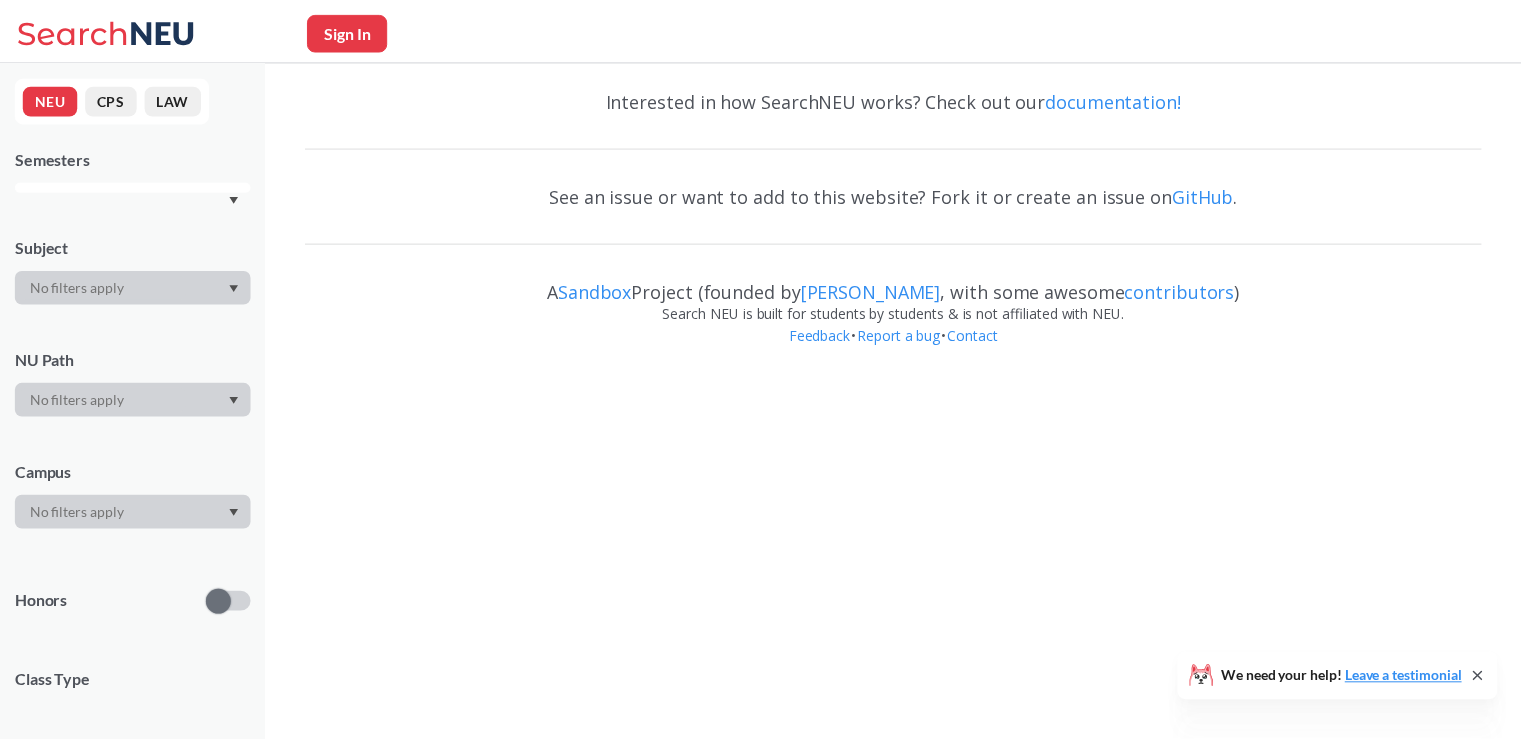 scroll, scrollTop: 0, scrollLeft: 0, axis: both 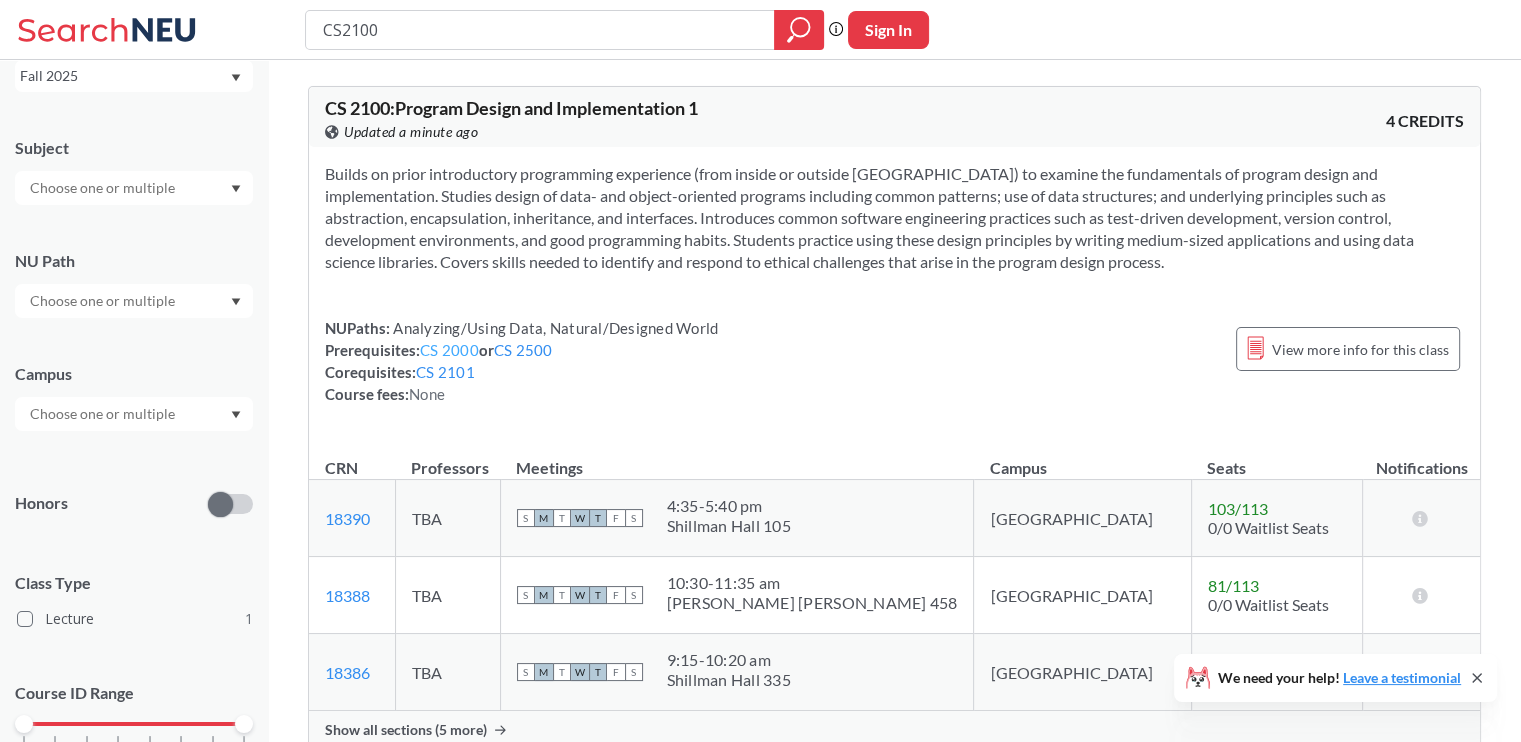 click on "CS 2000" at bounding box center [449, 350] 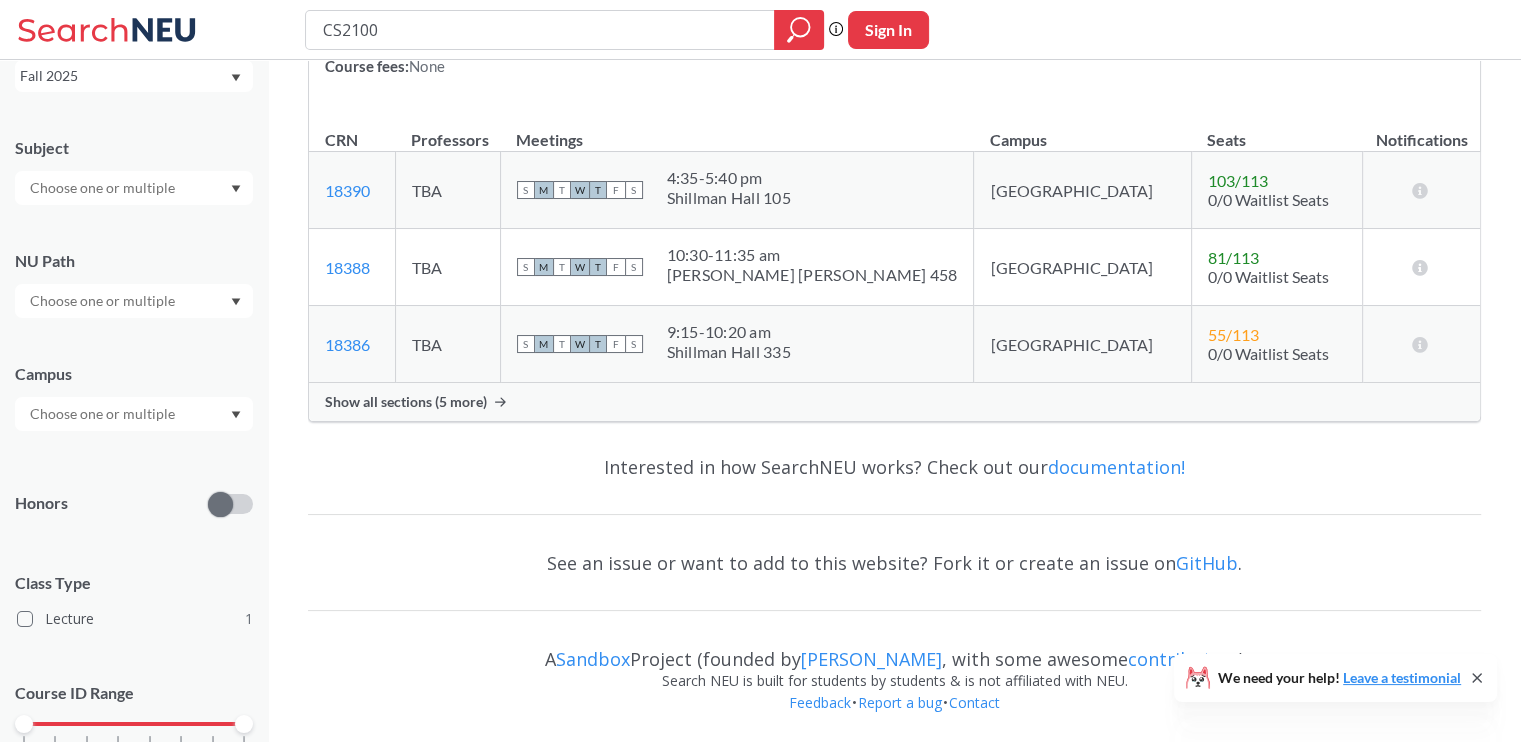 scroll, scrollTop: 0, scrollLeft: 0, axis: both 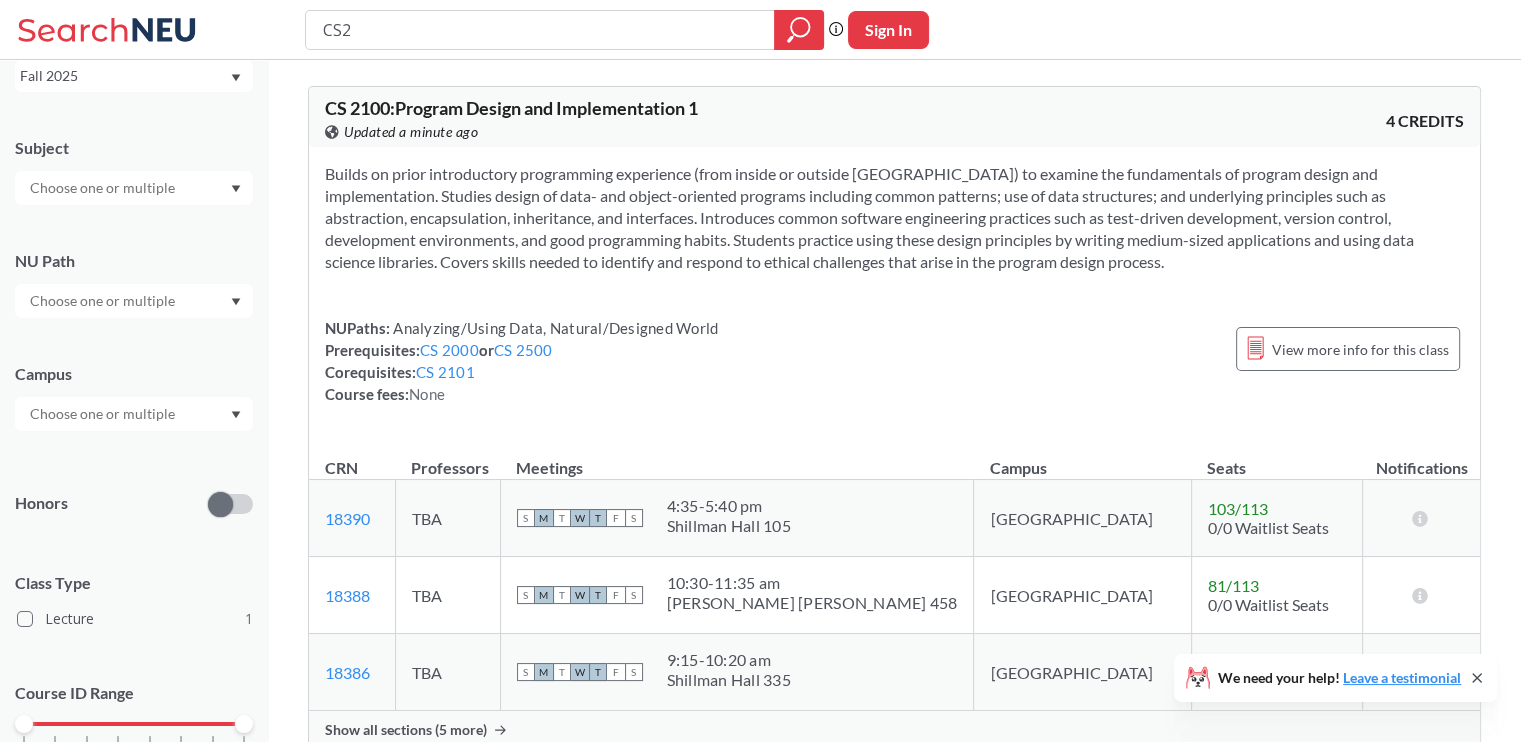 type on "CS" 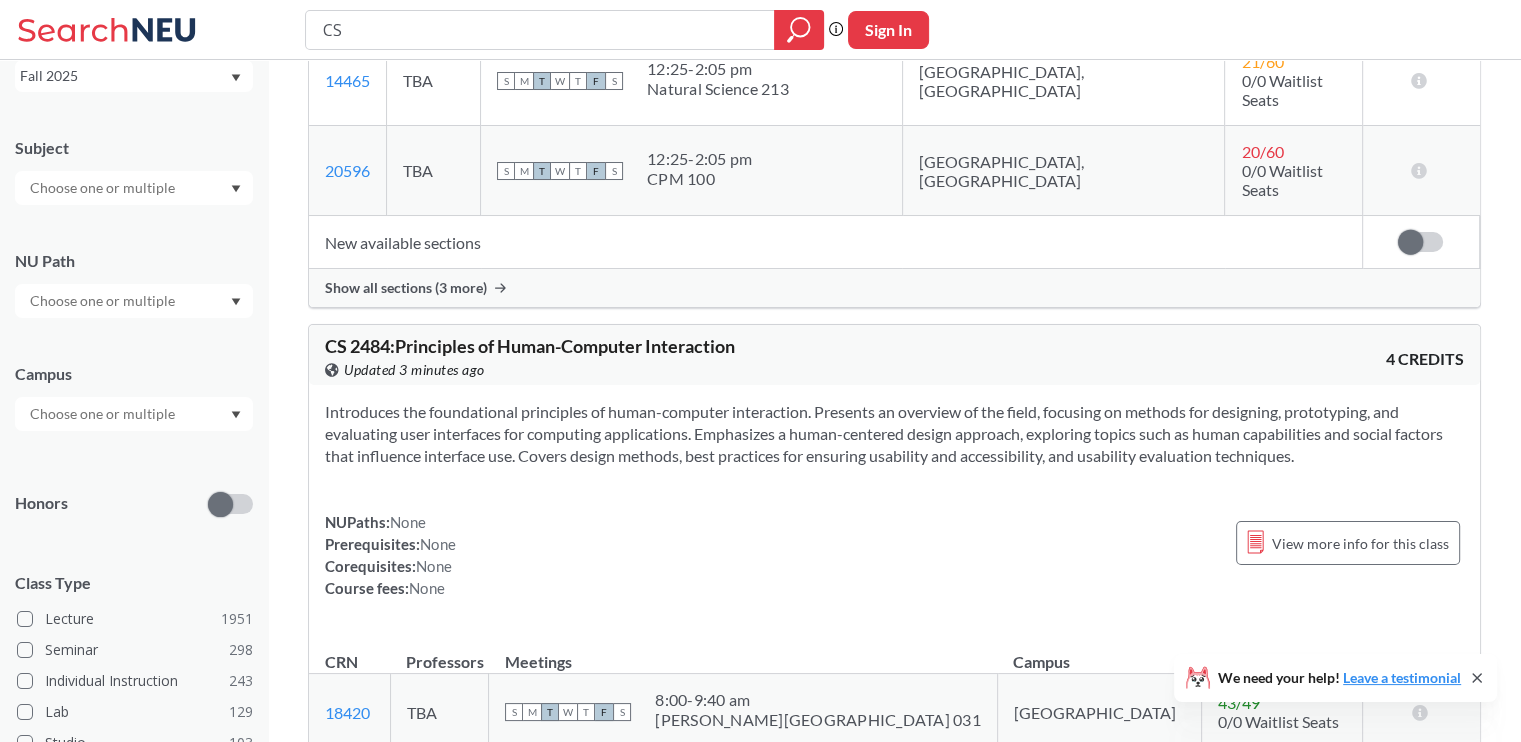 scroll, scrollTop: 27832, scrollLeft: 0, axis: vertical 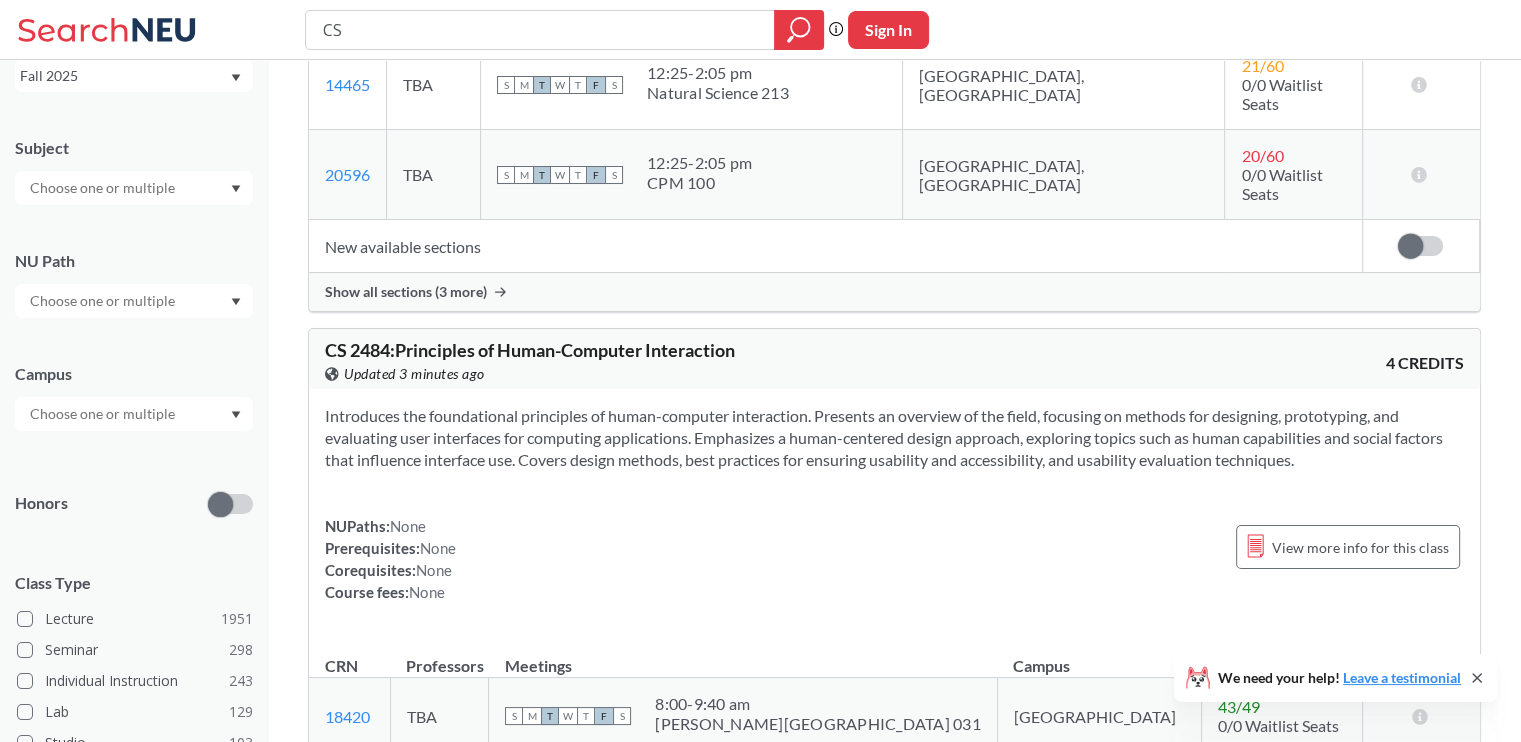click on "Builds on foundations introduced in CS 2100 to examine program design at increasing scales of complexity. Reviews abstraction, encapsulation, inheritance, and interfaces in statically typed object-oriented languages. Presents a comparative approach to software design patterns and paradigms, including object-oriented and functional programming. Offers students an opportunity to obtain a deeper understanding of the principles of program design including interface design, test-driven development, graphical design notations, reusable software components, and open-source ecosystems. Illustrates the impact of design-time decisions on software correctness including accessibility, changeability, performance, reusability, and privacy. Students collaborate throughout the semester to design and implement a large software project." at bounding box center (894, 1068) 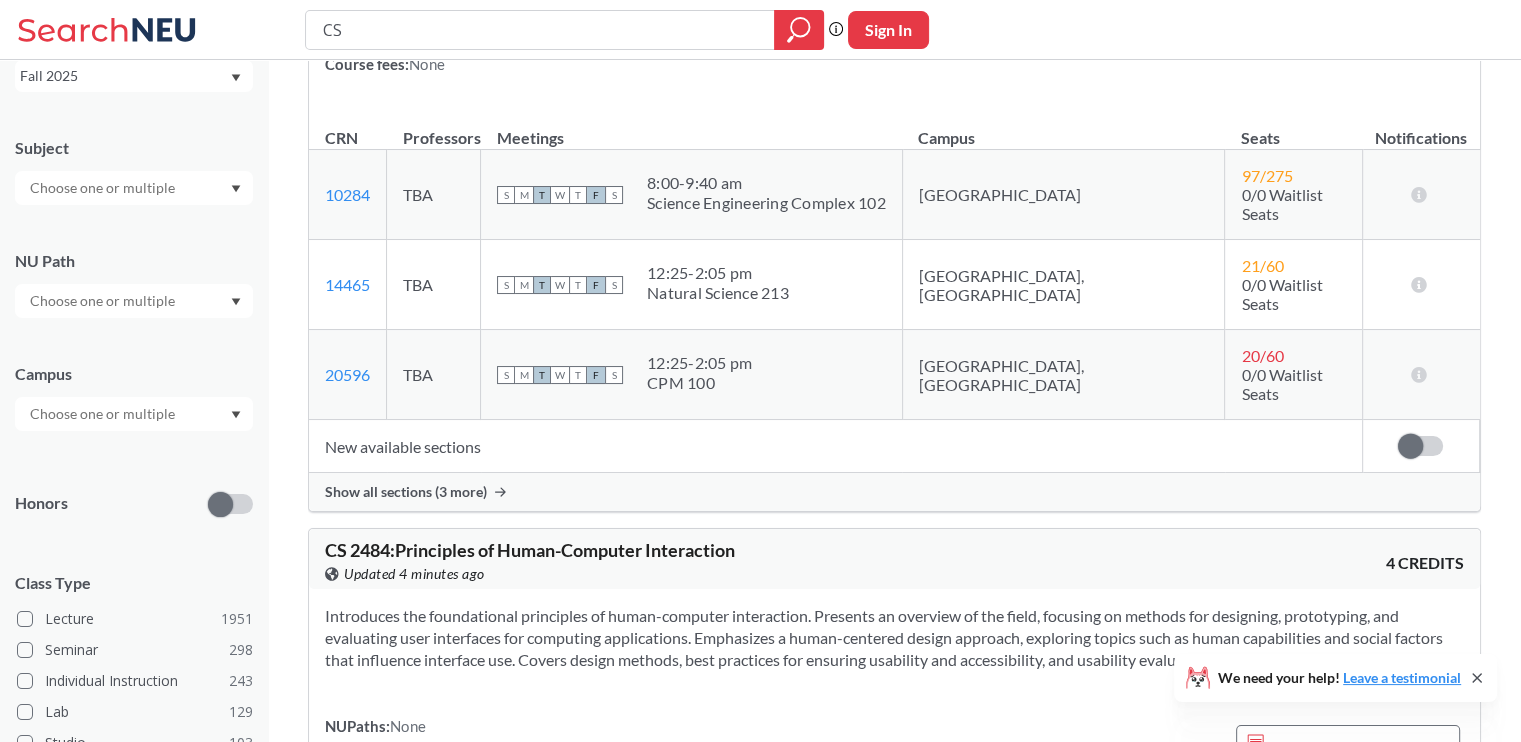 scroll, scrollTop: 27636, scrollLeft: 0, axis: vertical 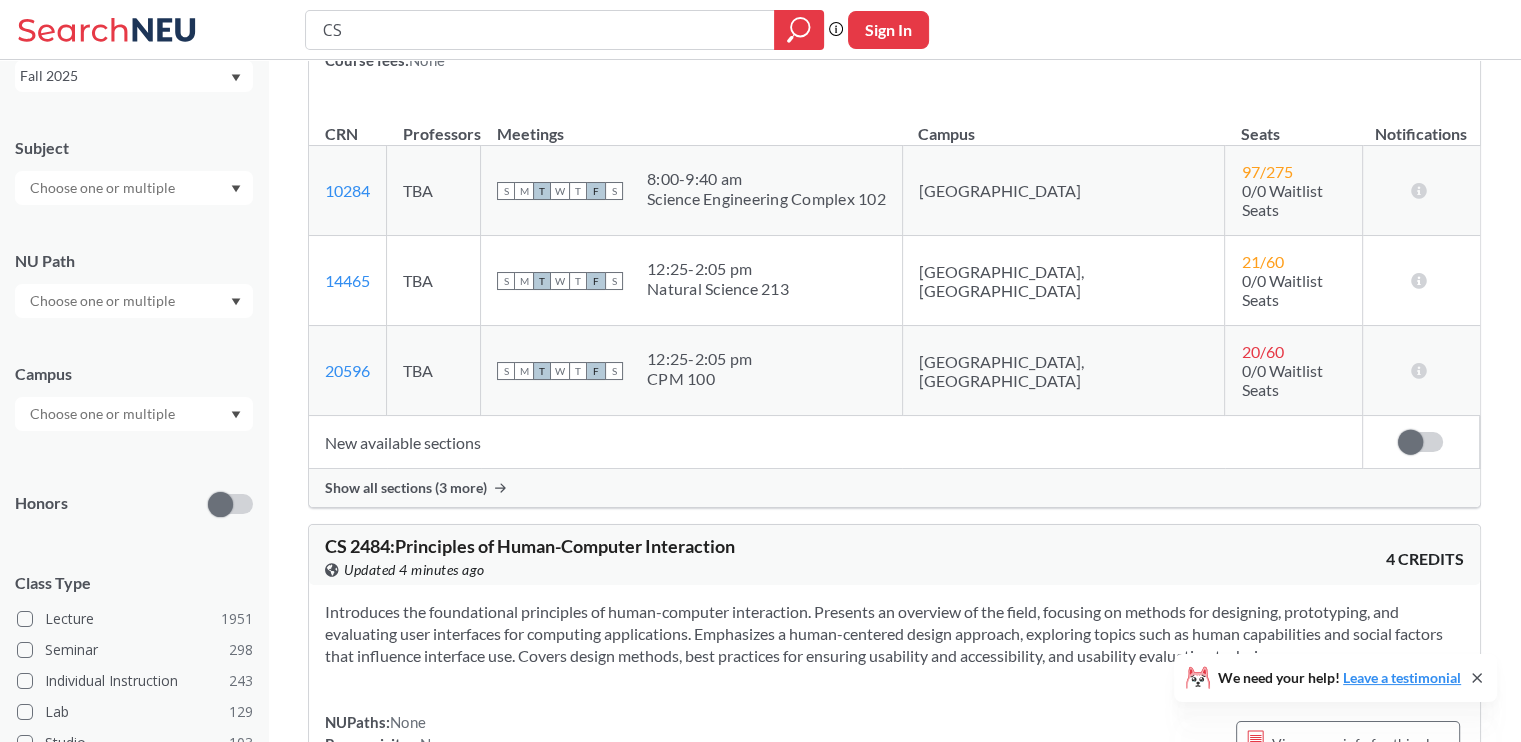 click on "Builds on foundations introduced in CS 2100 to examine program design at increasing scales of complexity. Reviews abstraction, encapsulation, inheritance, and interfaces in statically typed object-oriented languages. Presents a comparative approach to software design patterns and paradigms, including object-oriented and functional programming. Offers students an opportunity to obtain a deeper understanding of the principles of program design including interface design, test-driven development, graphical design notations, reusable software components, and open-source ecosystems. Illustrates the impact of design-time decisions on software correctness including accessibility, changeability, performance, reusability, and privacy. Students collaborate throughout the semester to design and implement a large software project." at bounding box center [894, 1264] 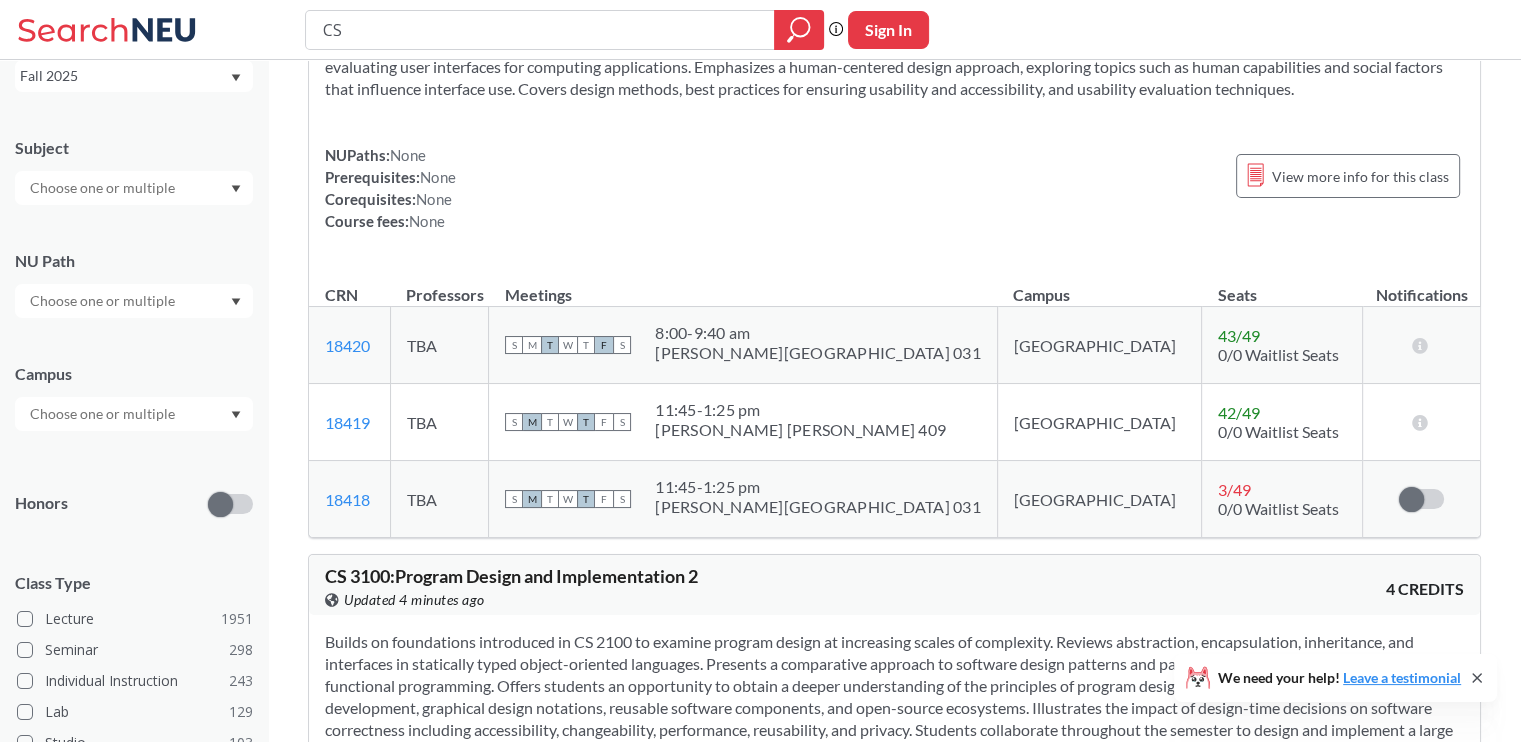 scroll, scrollTop: 28233, scrollLeft: 0, axis: vertical 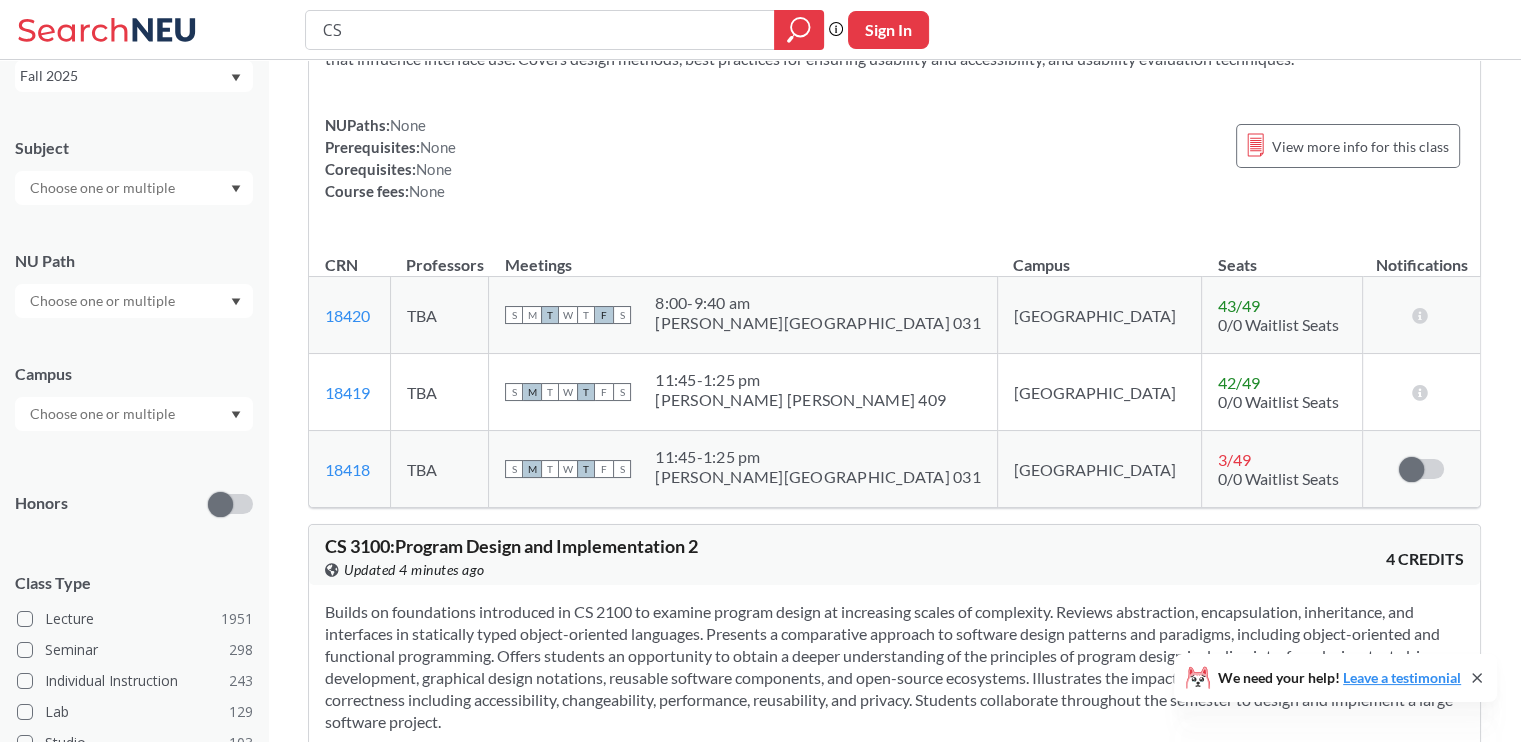 click on "Introduces the theory behind computers and computing aimed at answering the question, “What are the capabilities and limitations of computers?” Covers automata theory, computability, and complexity. The automata theory portion includes finite automata, regular expressions, nondeterminism, nonregular languages, context-free languages, pushdown automata, and noncontext-free languages. The computability portion includes Turing machines, the Church-Turing thesis, decidable languages, and the Halting theorem. The complexity portion includes big-O and small-o notation, the classes P and NP, the P vs. NP question, and NP-completeness." at bounding box center [894, 1377] 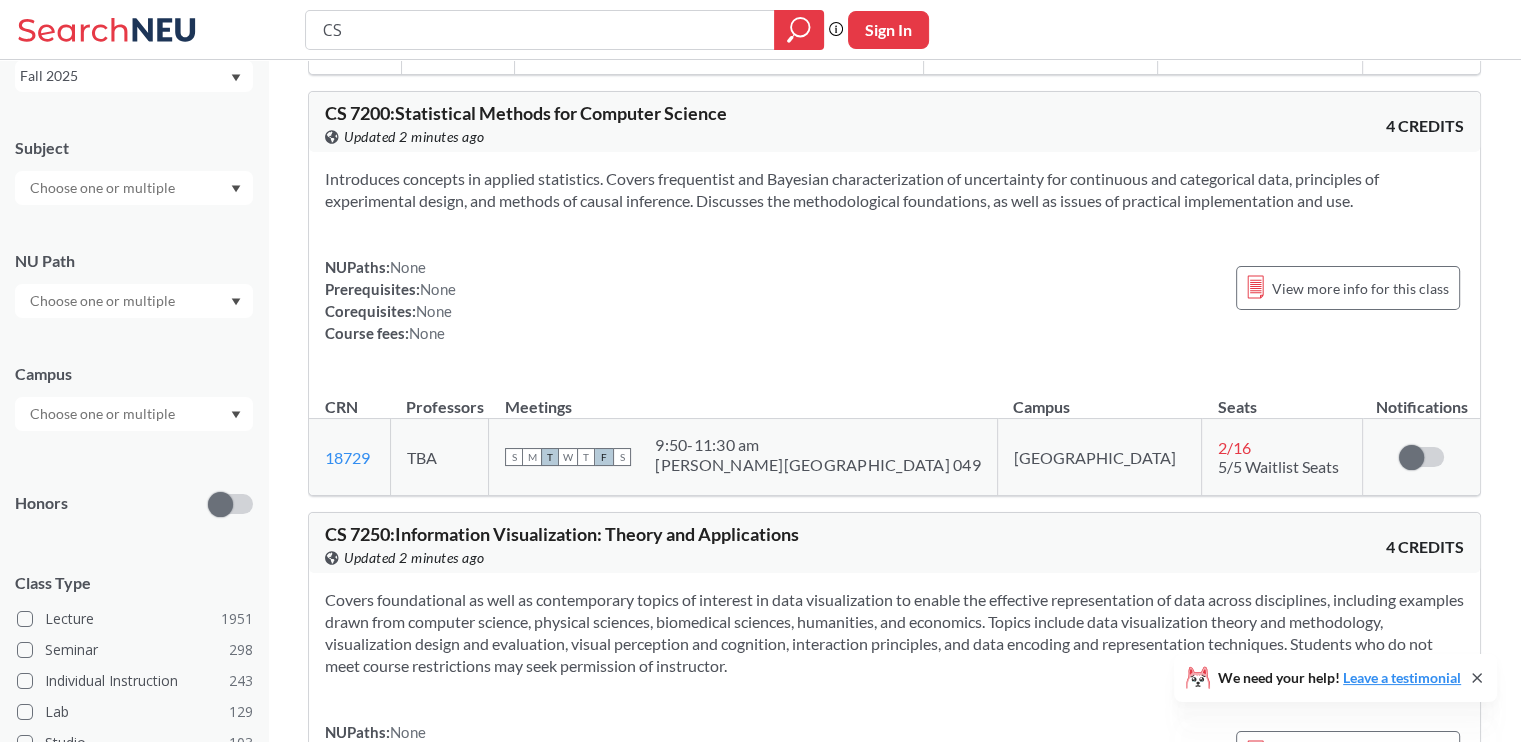 scroll, scrollTop: 62693, scrollLeft: 0, axis: vertical 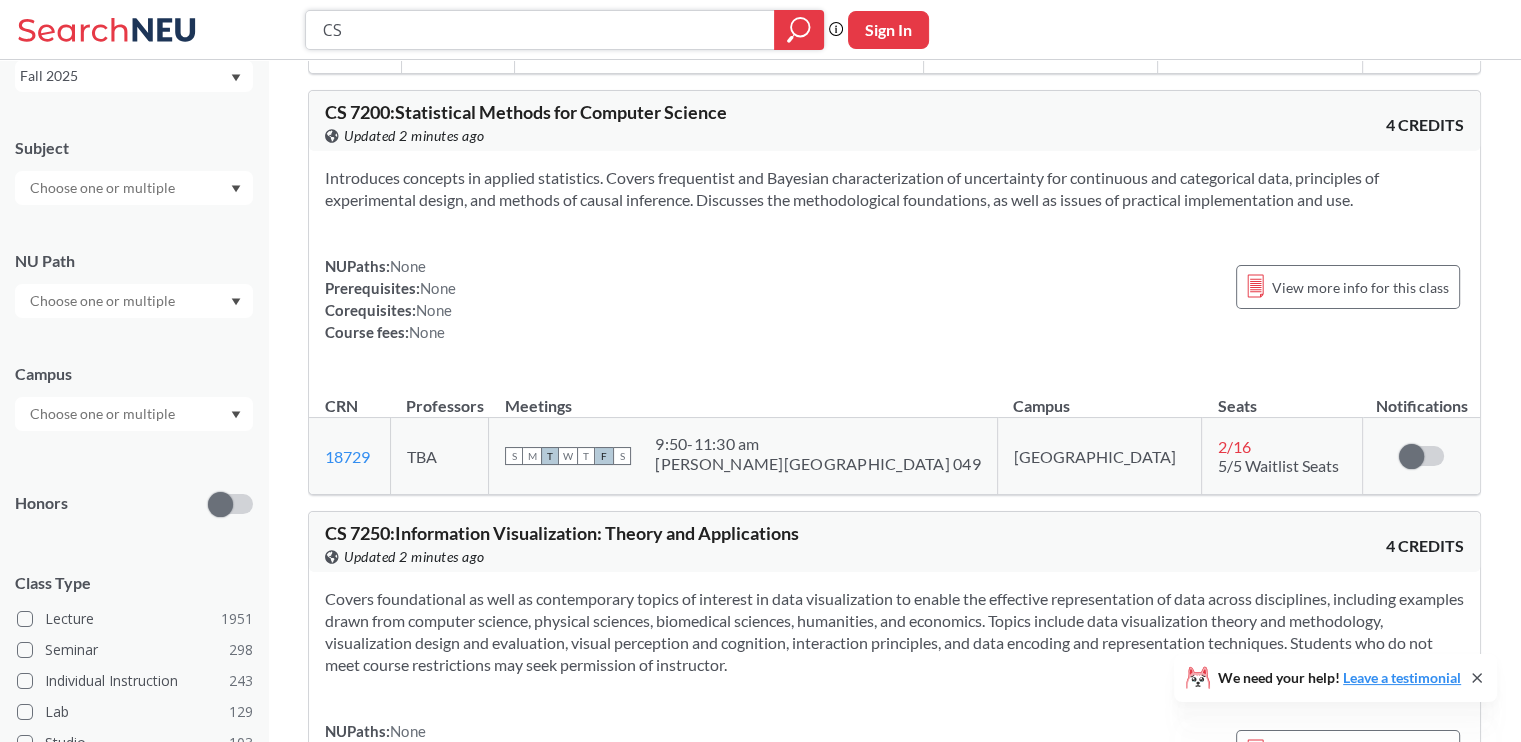 click on "CS" at bounding box center [540, 30] 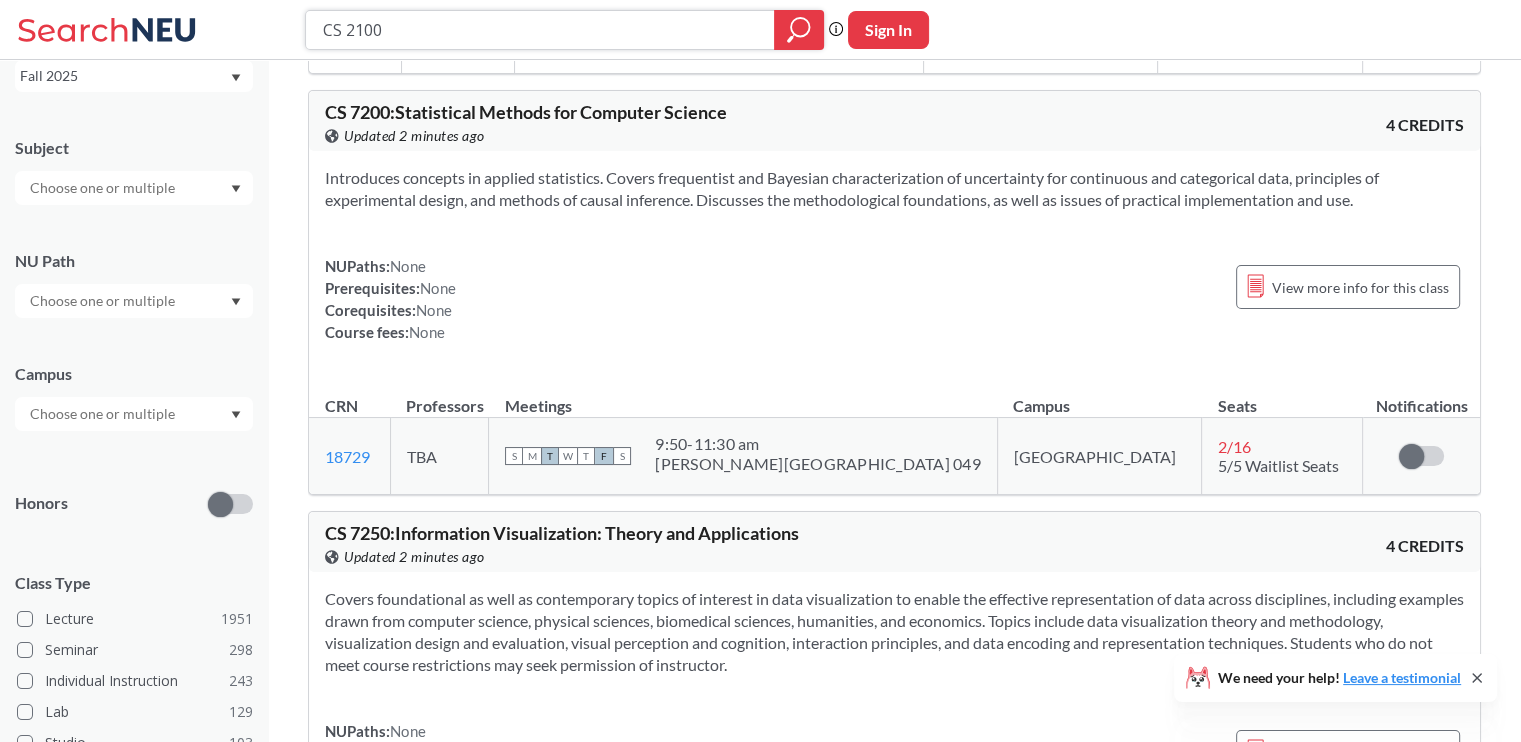 type on "CS 2100" 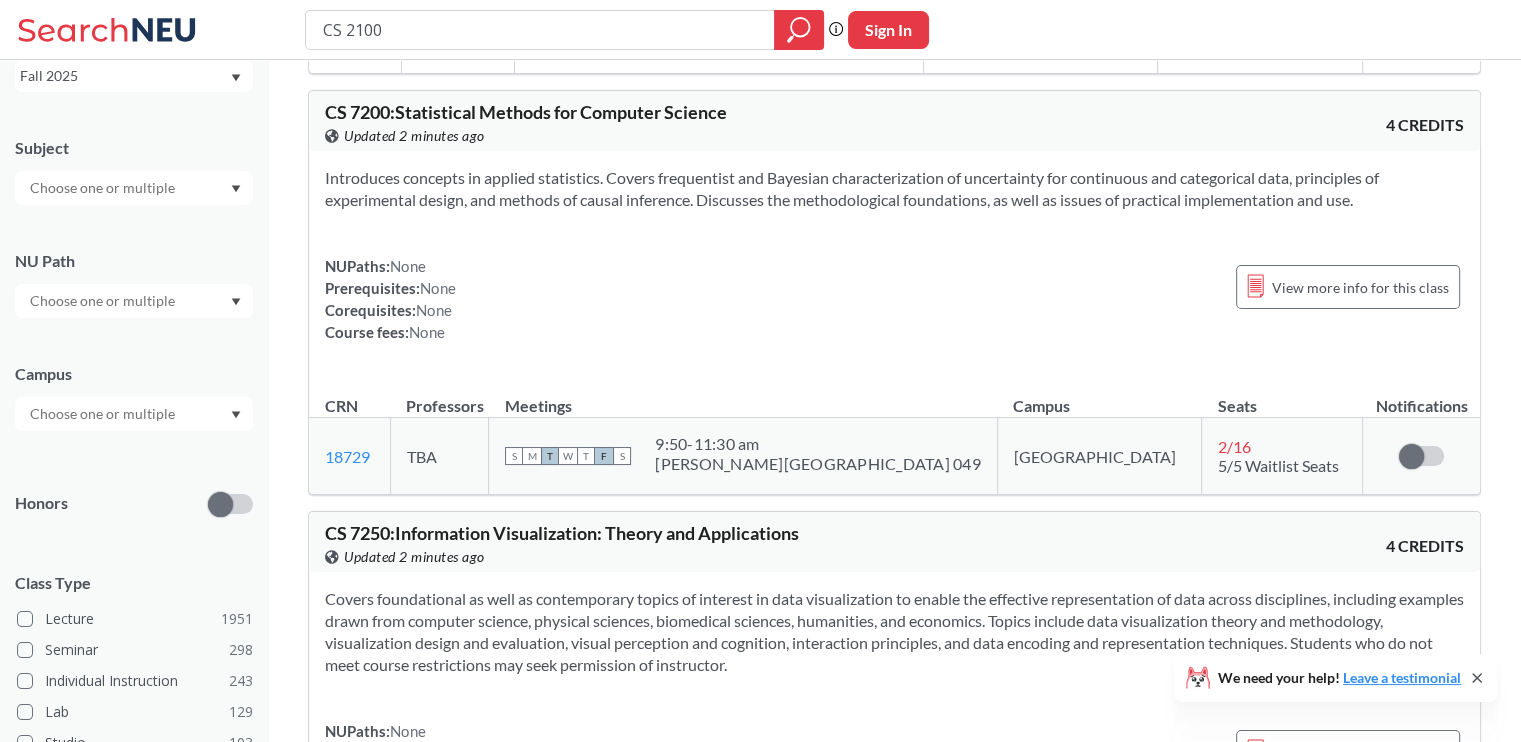 click on "NUPaths:  None Prerequisites:  None Corequisites:  None Course fees:  None View more info for this class" at bounding box center (894, 1789) 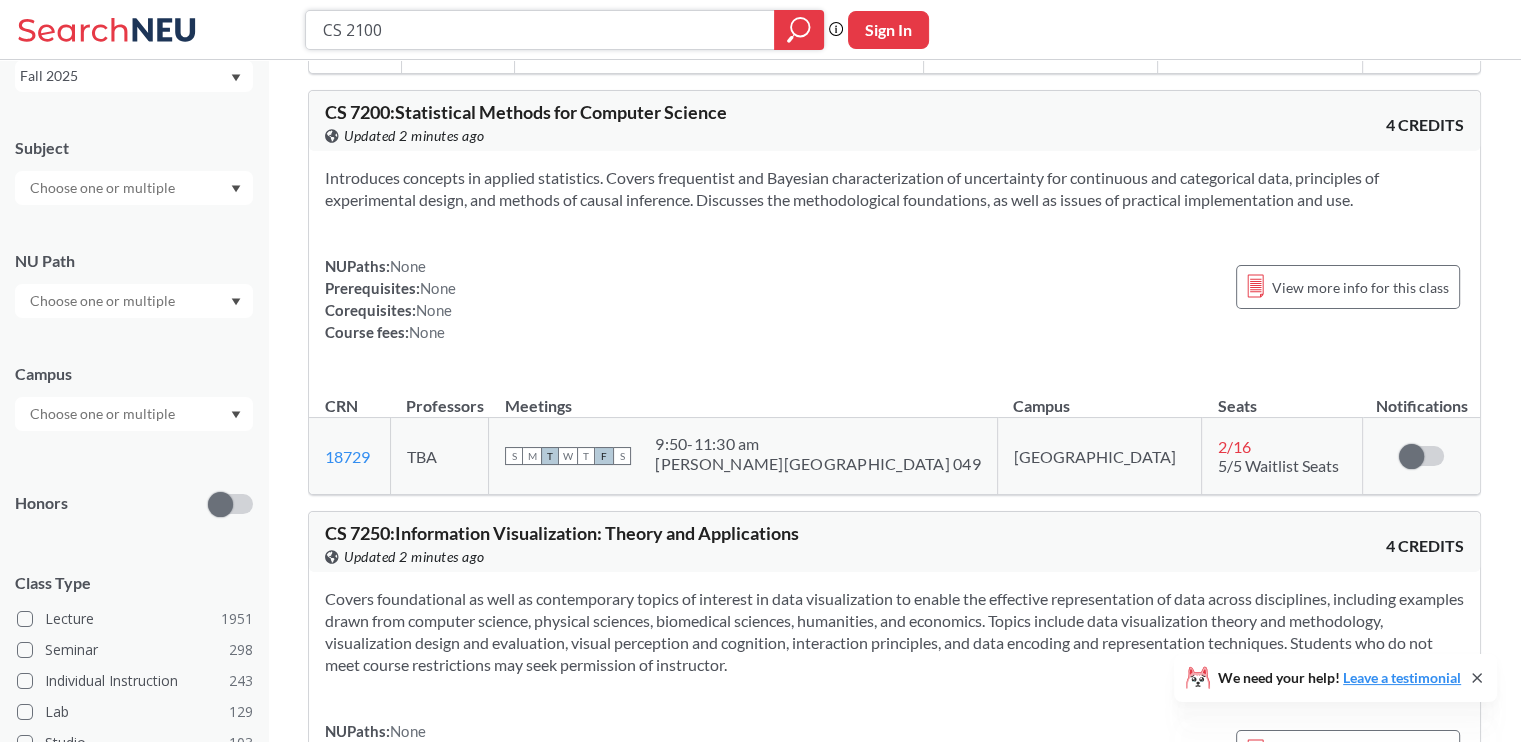 click on "CS 2100" at bounding box center [540, 30] 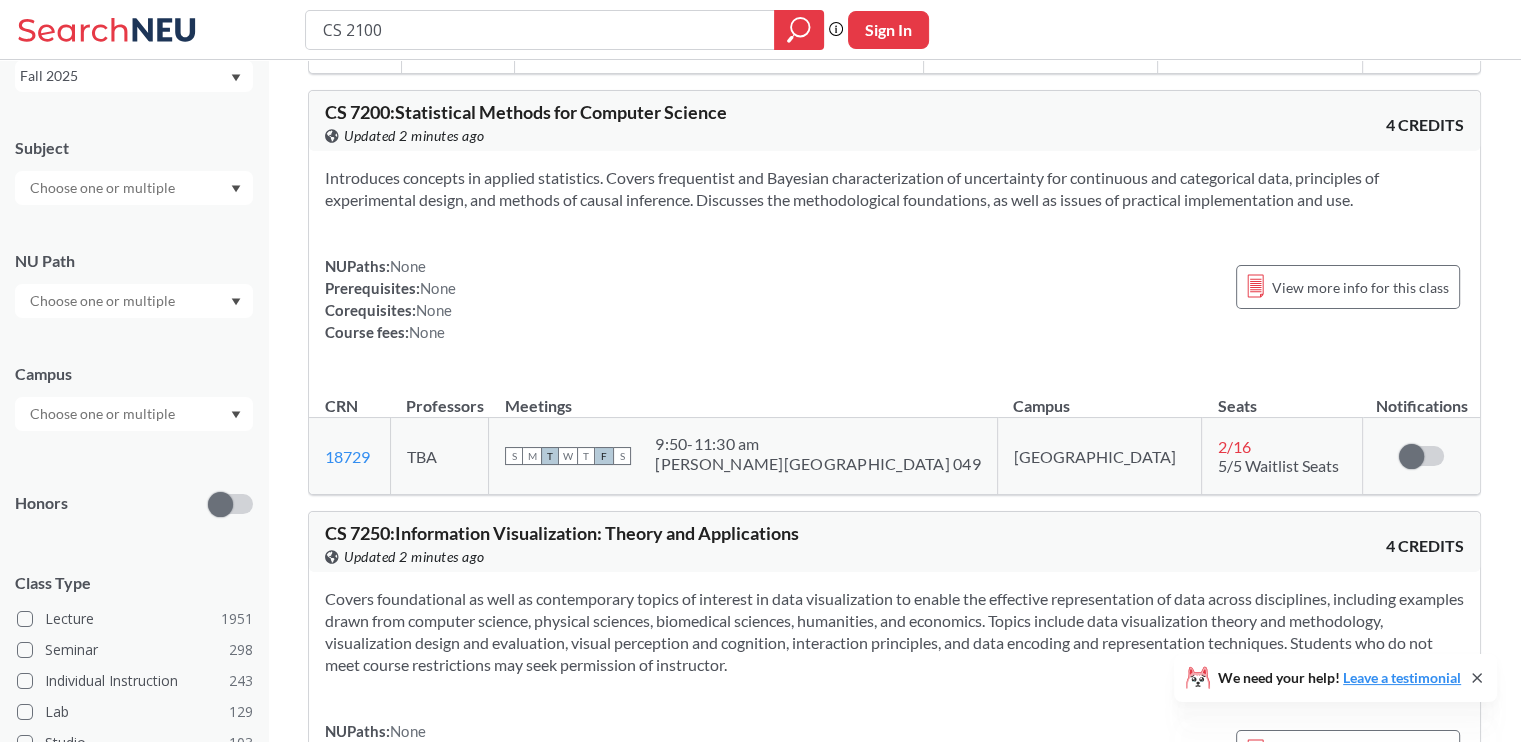 click on "Offers various topics in data visualization. May be repeated once.
NUPaths:  None Prerequisites:  None Corequisites:  None Course fees:  None View more info for this class" at bounding box center [894, 1764] 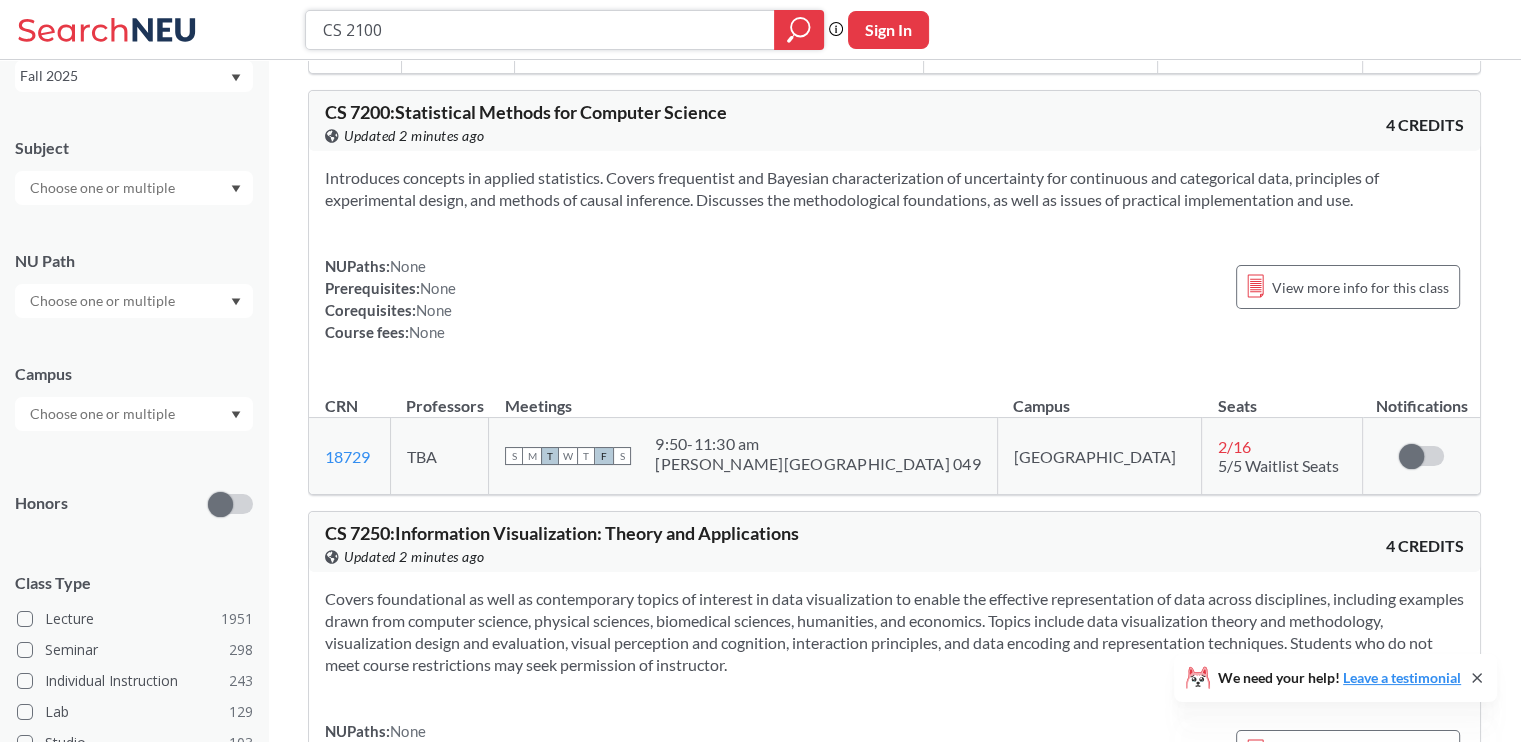 click 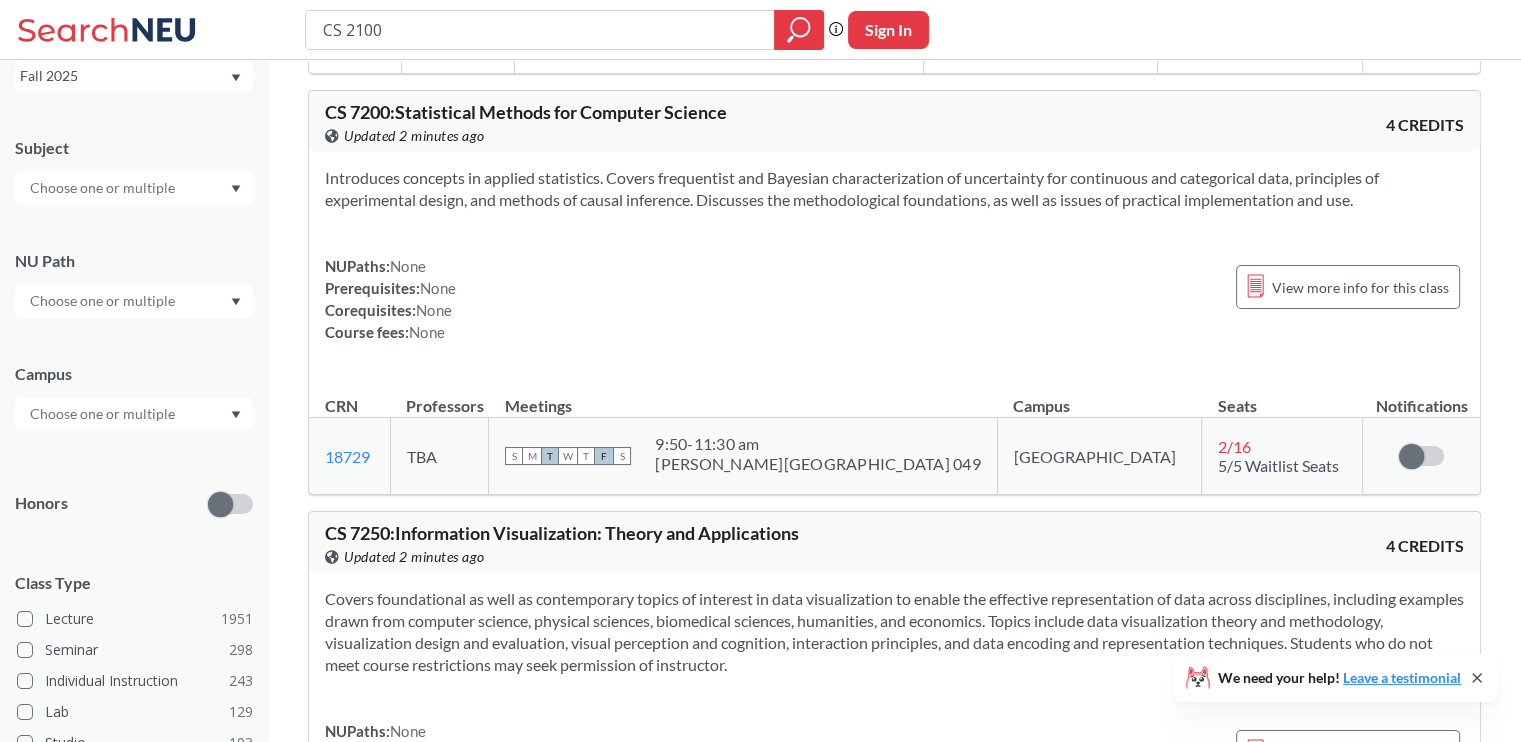 scroll, scrollTop: 0, scrollLeft: 0, axis: both 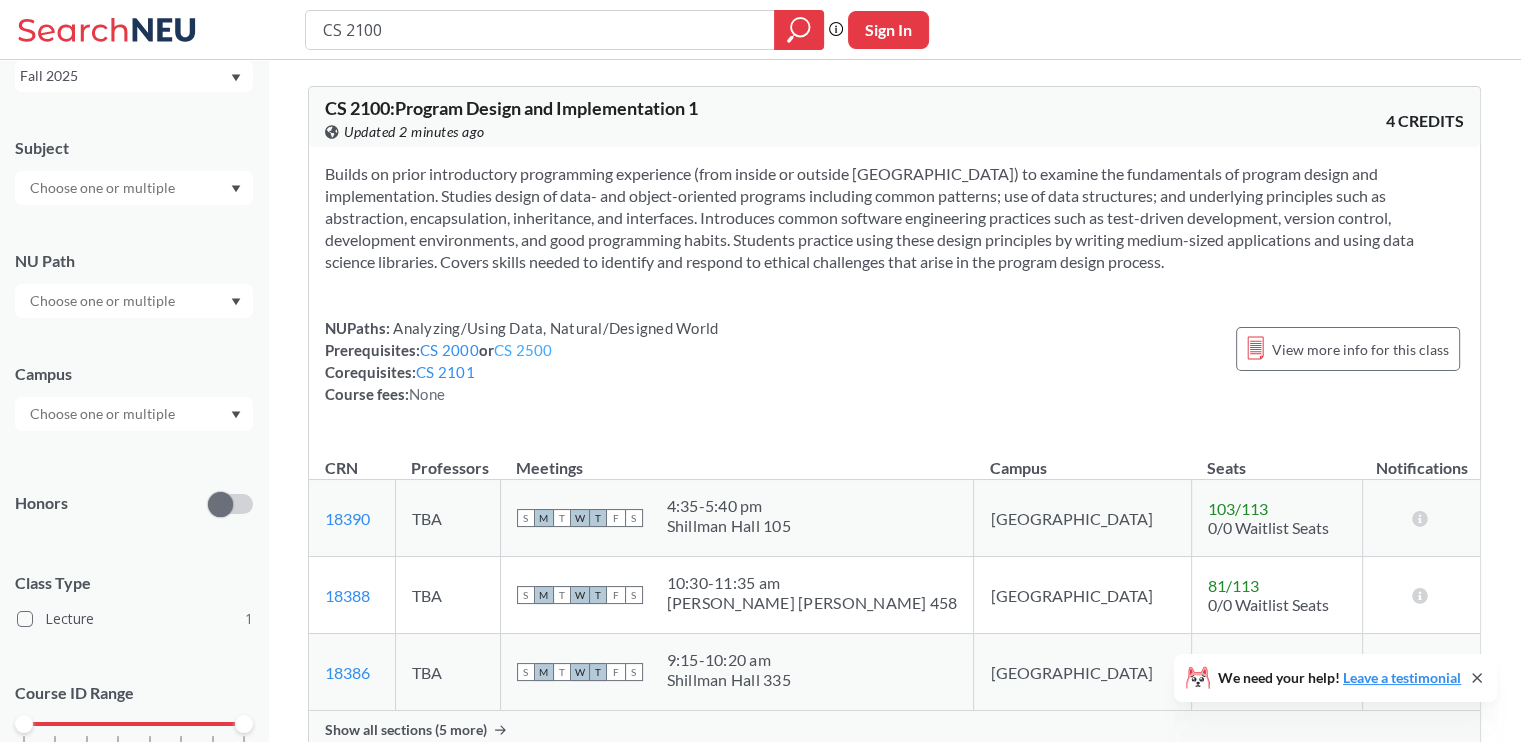 click on "CS 2500" at bounding box center (523, 350) 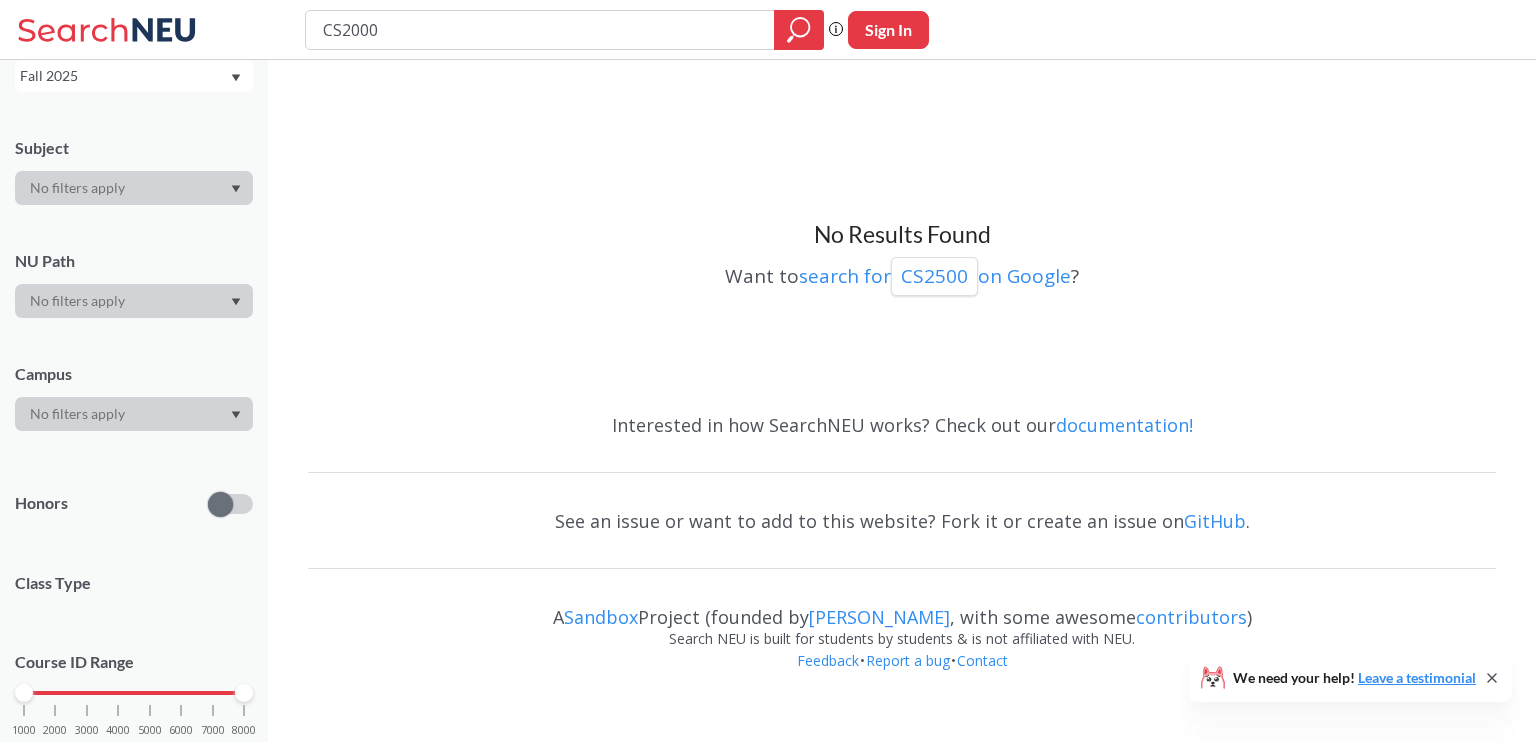 type on "CS2000" 